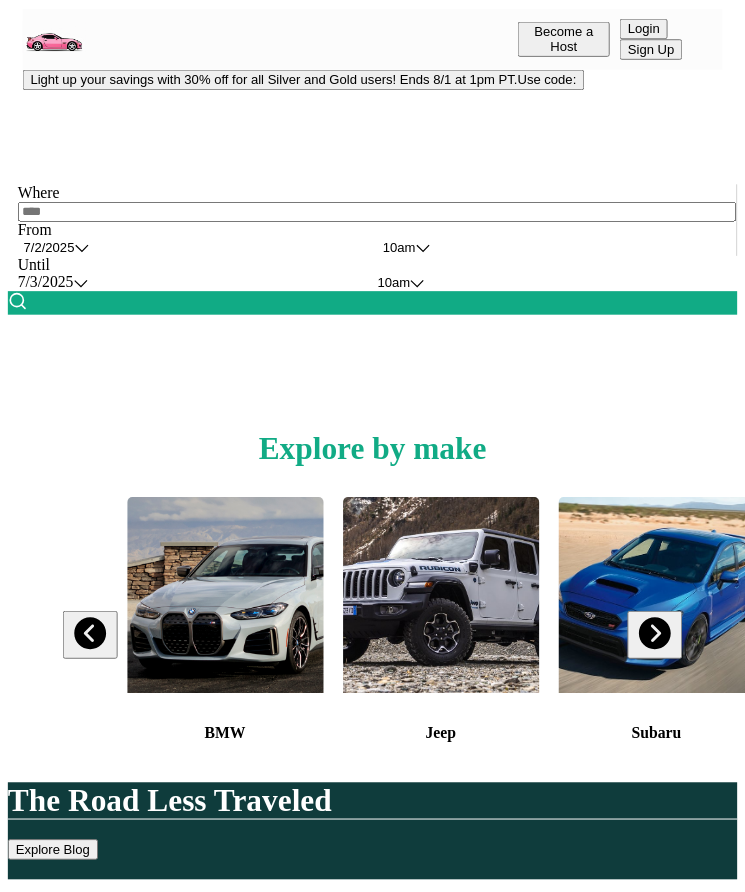 scroll, scrollTop: 0, scrollLeft: 0, axis: both 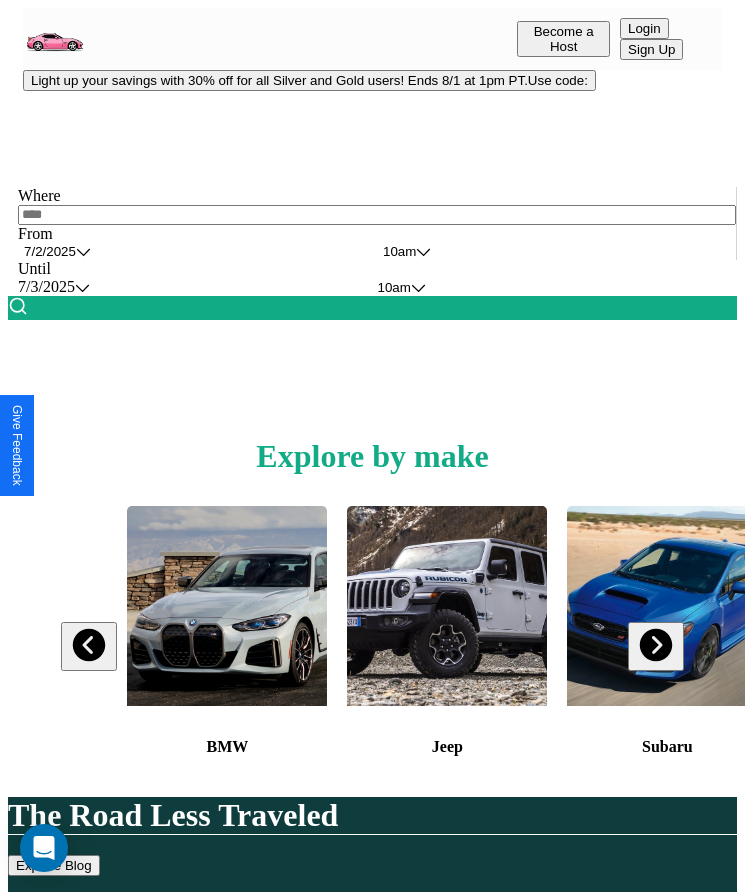 click on "Light up your savings with 30% off for all Silver and Gold users! Ends 8/1 at 1pm PT. Use code: FIREWORKS30" at bounding box center [309, 80] 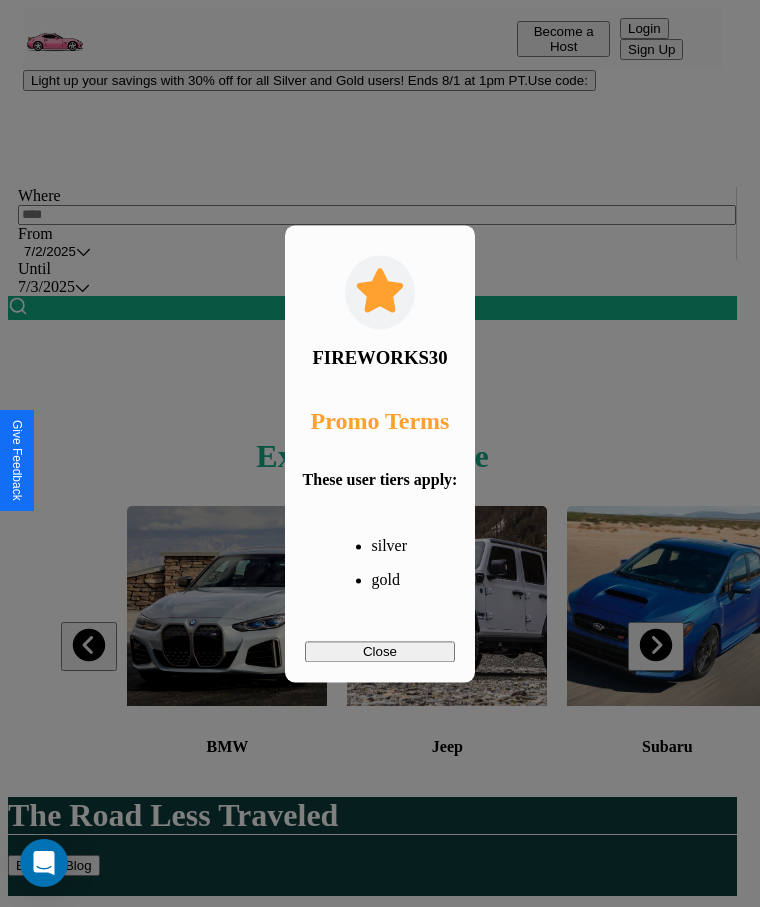 click on "Close" at bounding box center (380, 651) 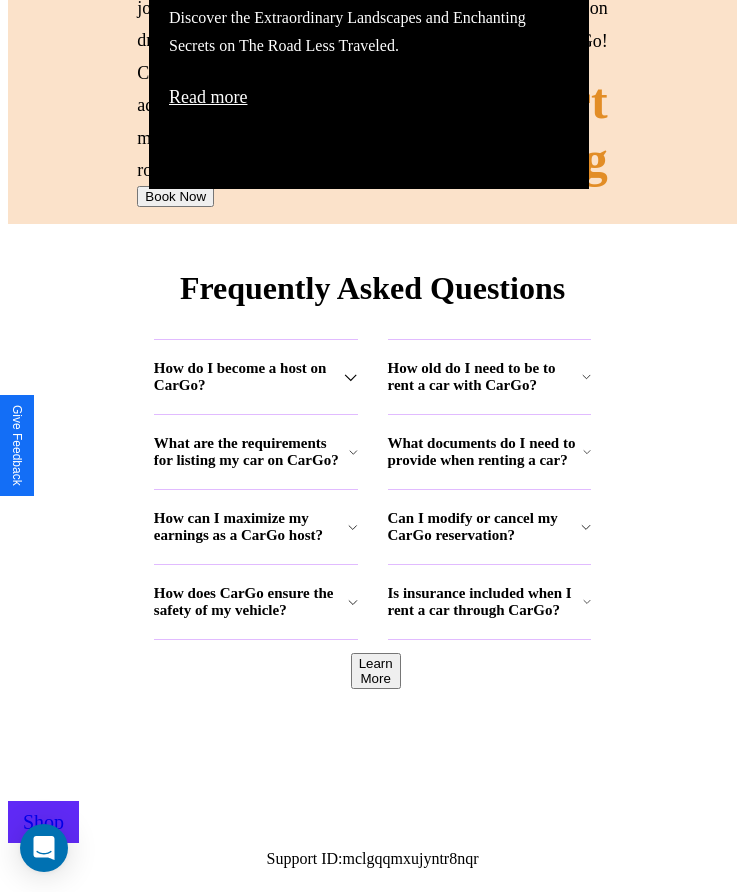 scroll, scrollTop: 2608, scrollLeft: 0, axis: vertical 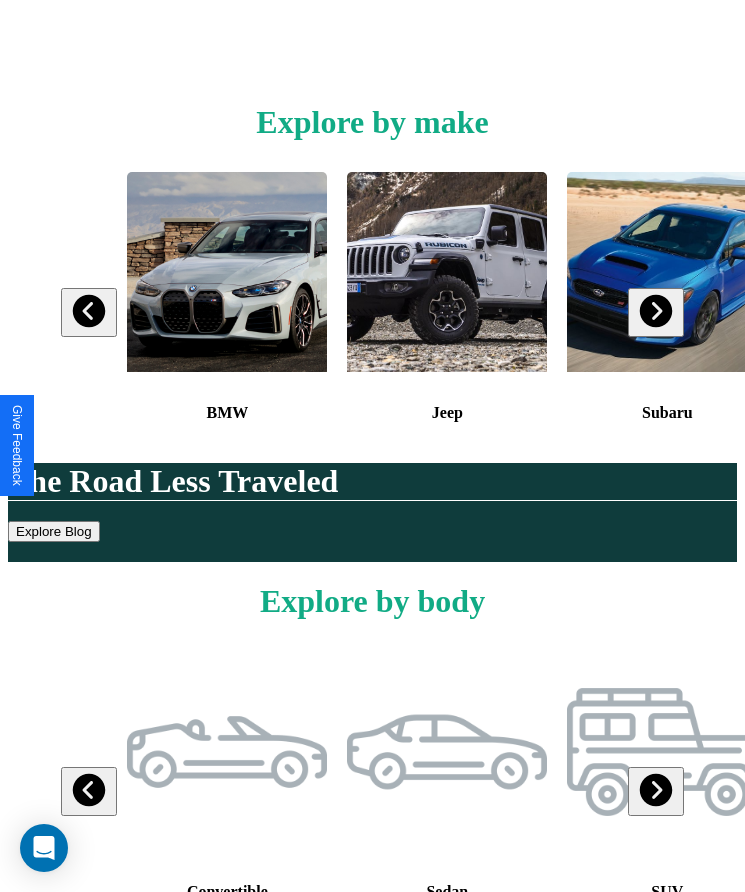 click at bounding box center (655, 311) 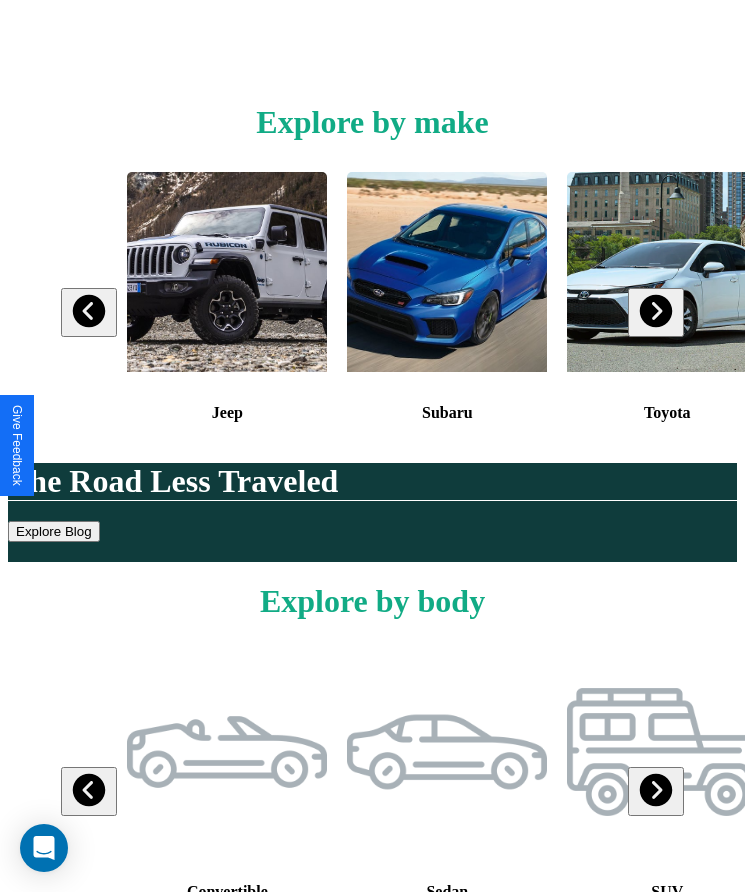 click at bounding box center (655, 311) 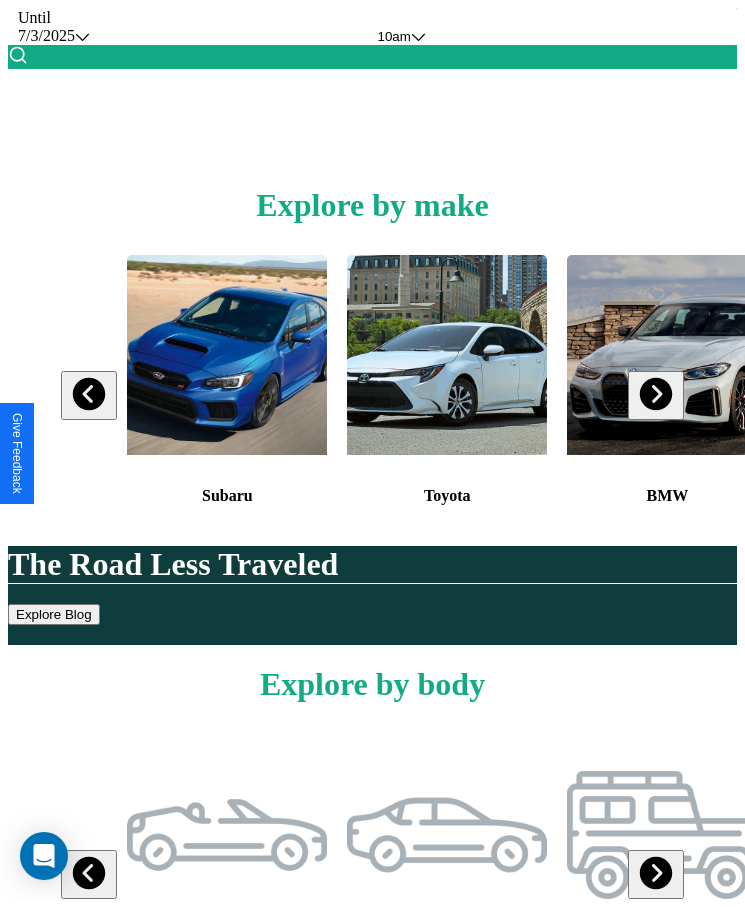 scroll, scrollTop: 0, scrollLeft: 0, axis: both 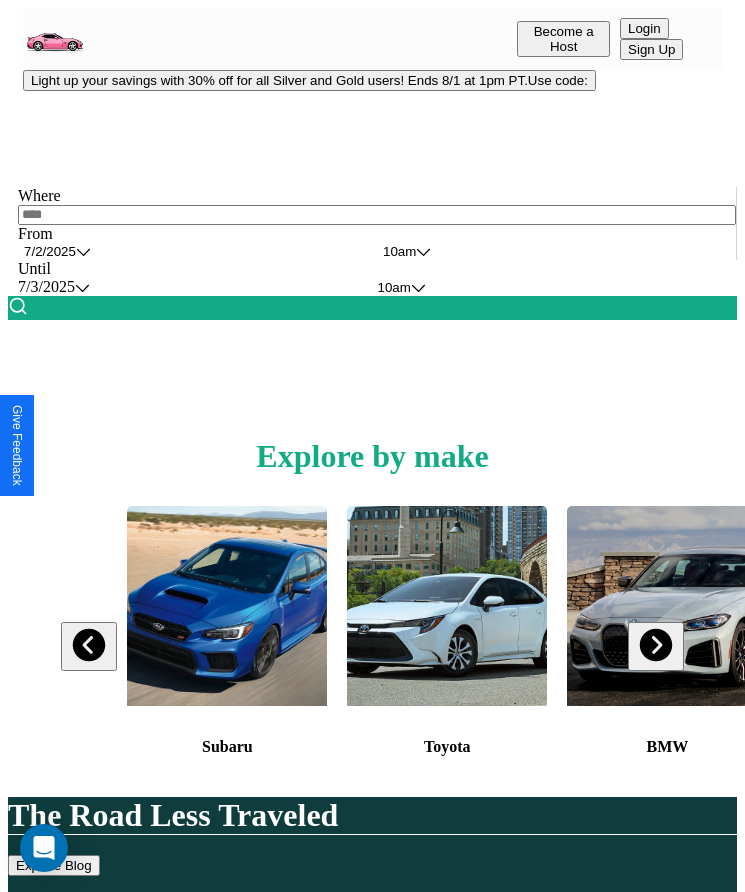 click at bounding box center (377, 215) 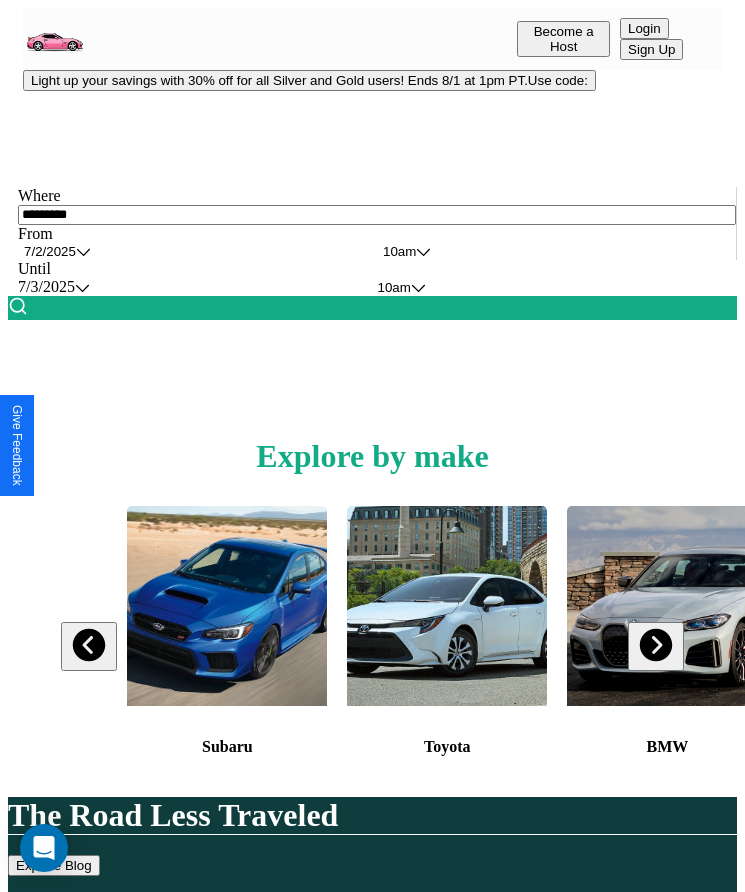 type on "*********" 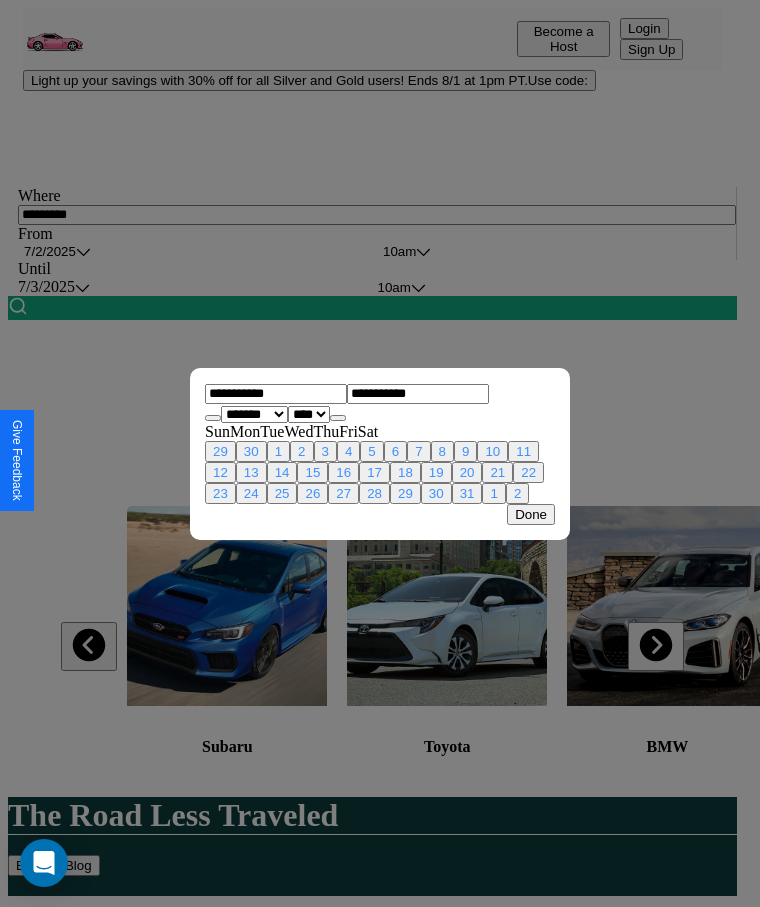 click on "******* ******** ***** ***** *** **** **** ****** ********* ******* ******** ********" at bounding box center [254, 414] 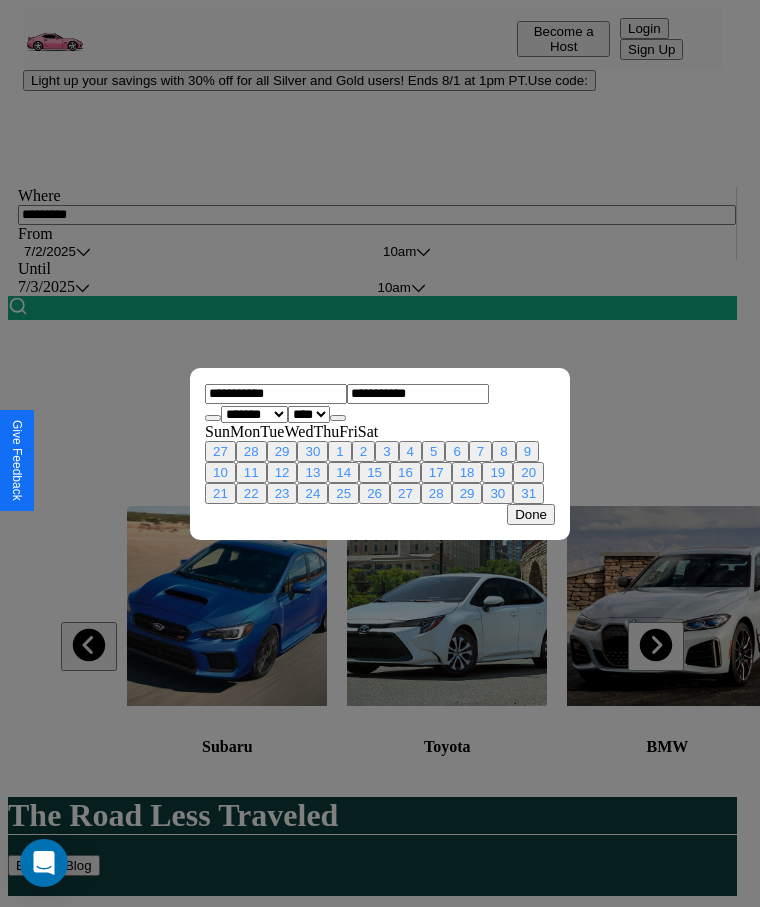 click on "**** **** **** **** **** **** **** **** **** **** **** **** **** **** **** **** **** **** **** **** **** **** **** **** **** **** **** **** **** **** **** **** **** **** **** **** **** **** **** **** **** **** **** **** **** **** **** **** **** **** **** **** **** **** **** **** **** **** **** **** **** **** **** **** **** **** **** **** **** **** **** **** **** **** **** **** **** **** **** **** **** **** **** **** **** **** **** **** **** **** **** **** **** **** **** **** **** **** **** **** **** **** **** **** **** **** **** **** **** **** **** **** **** **** **** **** **** **** **** **** ****" at bounding box center [309, 414] 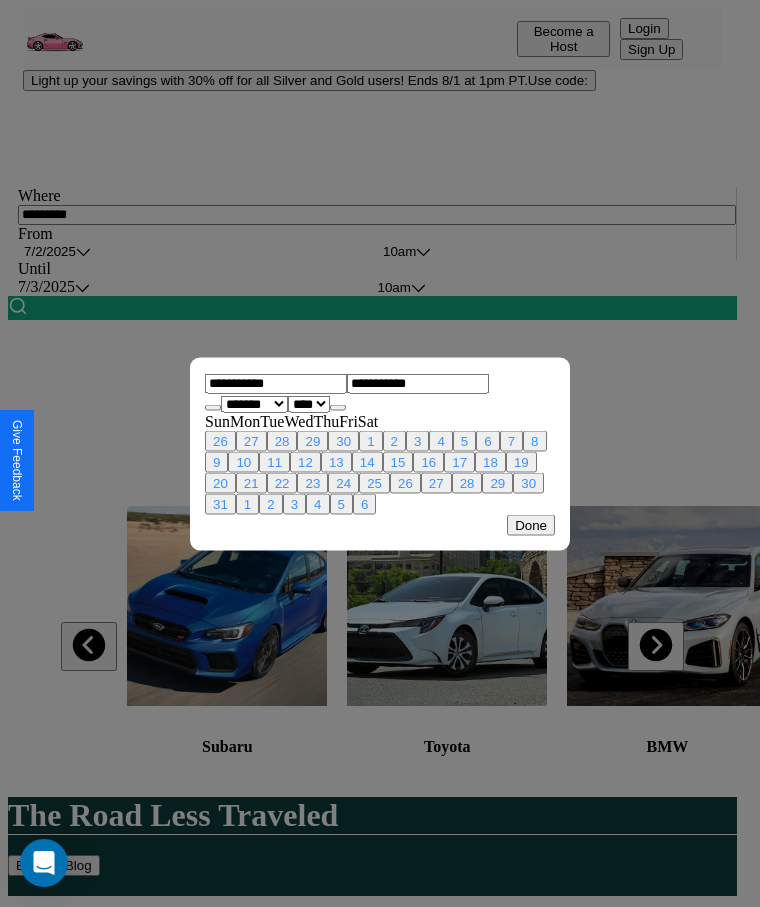 click on "[NUMBER]" at bounding box center [282, 482] 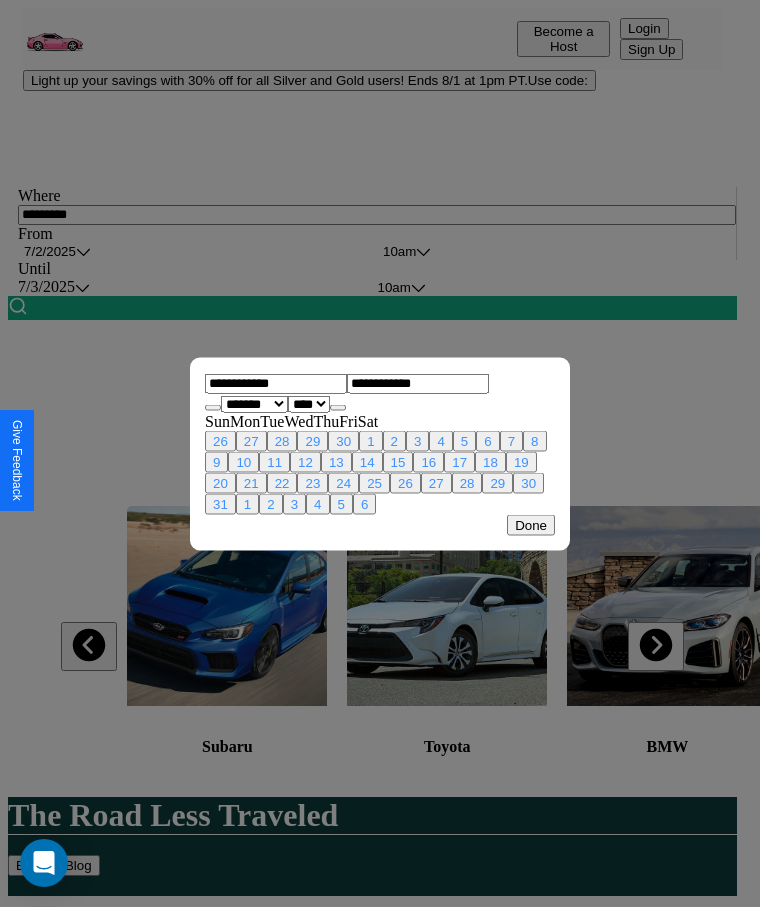 click on "[NUMBER]" at bounding box center (528, 482) 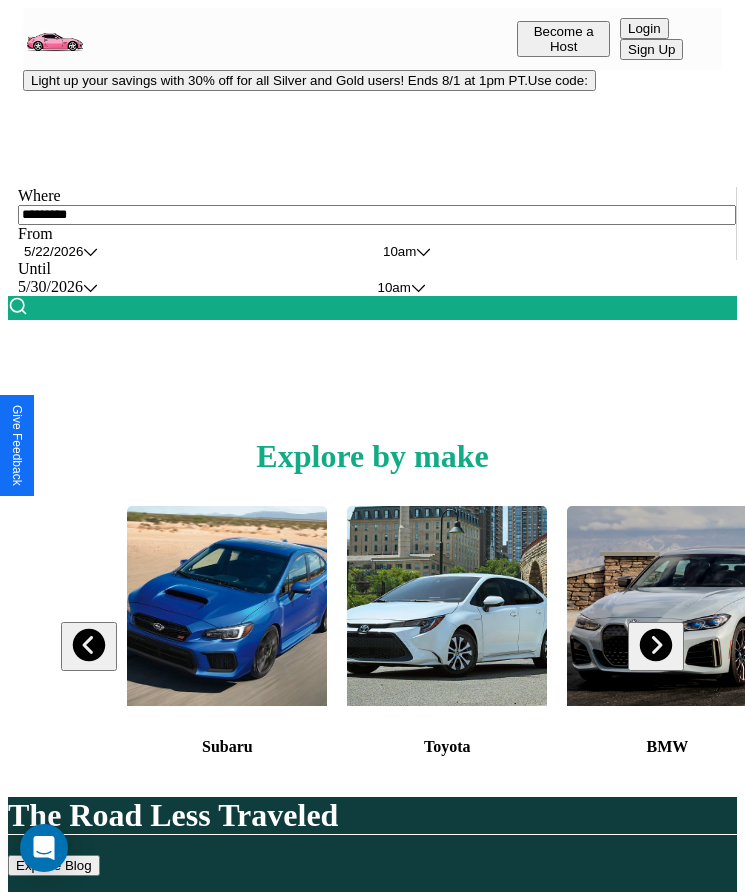 click at bounding box center (18, 306) 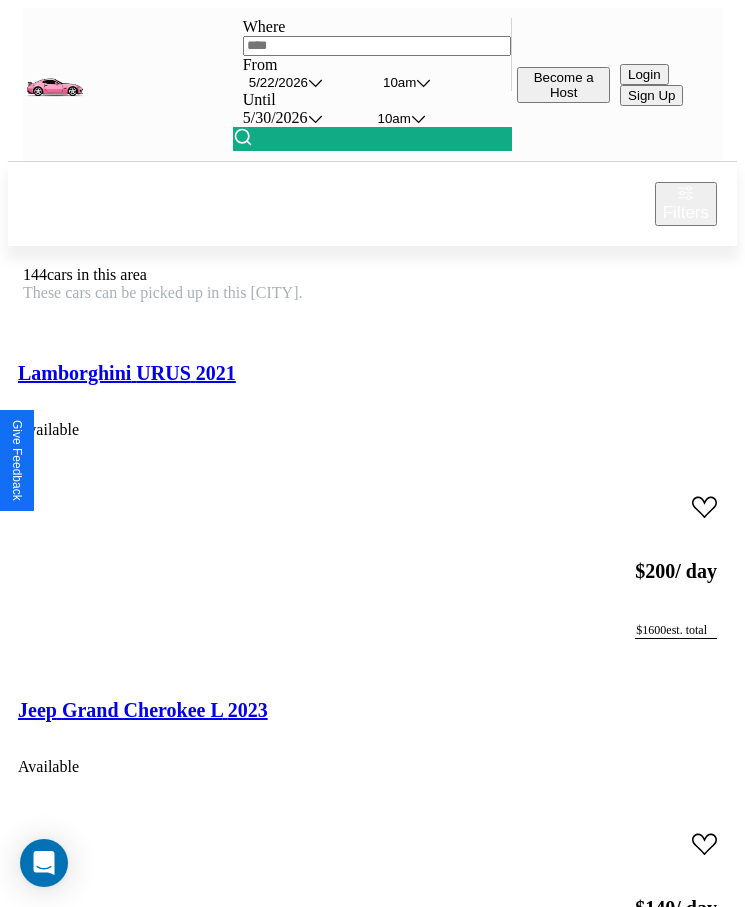 scroll, scrollTop: 48, scrollLeft: 0, axis: vertical 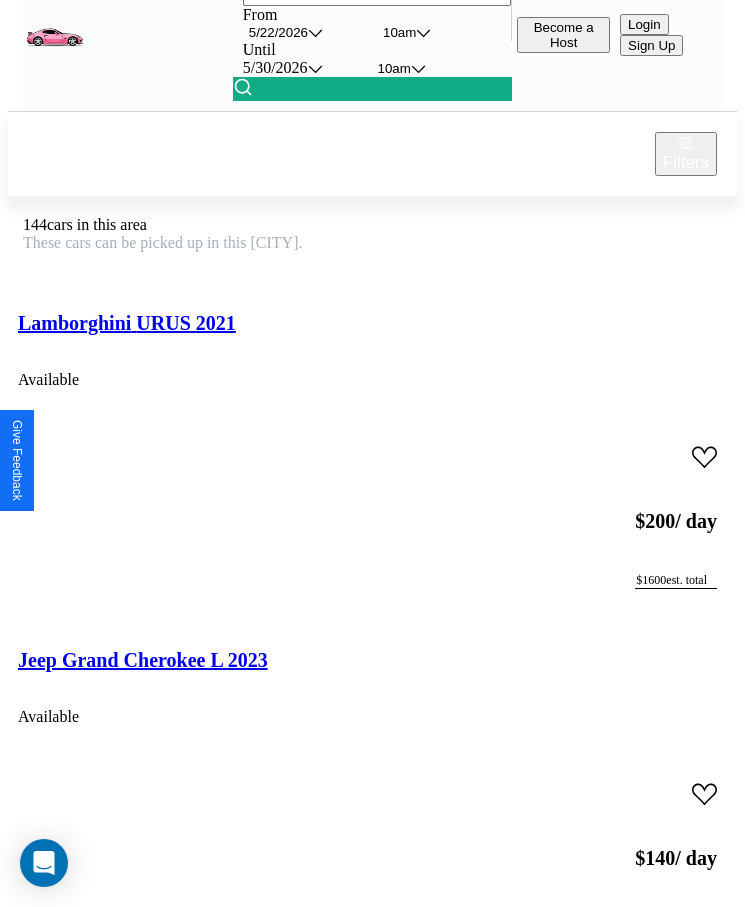 click on "Alfa Romeo   Giulia (952)   2024" at bounding box center [144, 6052] 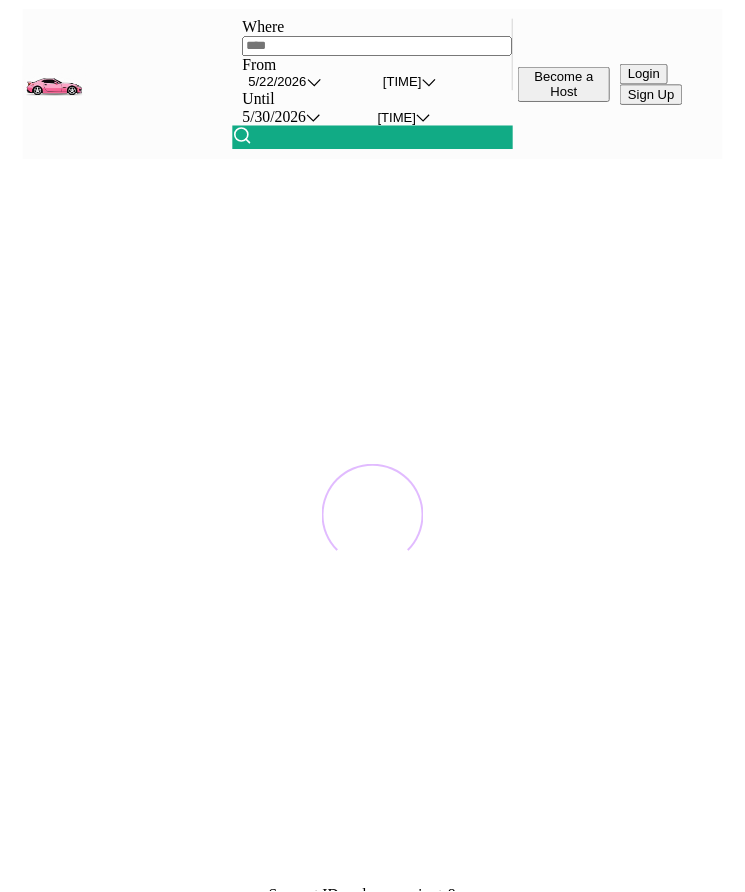 scroll, scrollTop: 0, scrollLeft: 0, axis: both 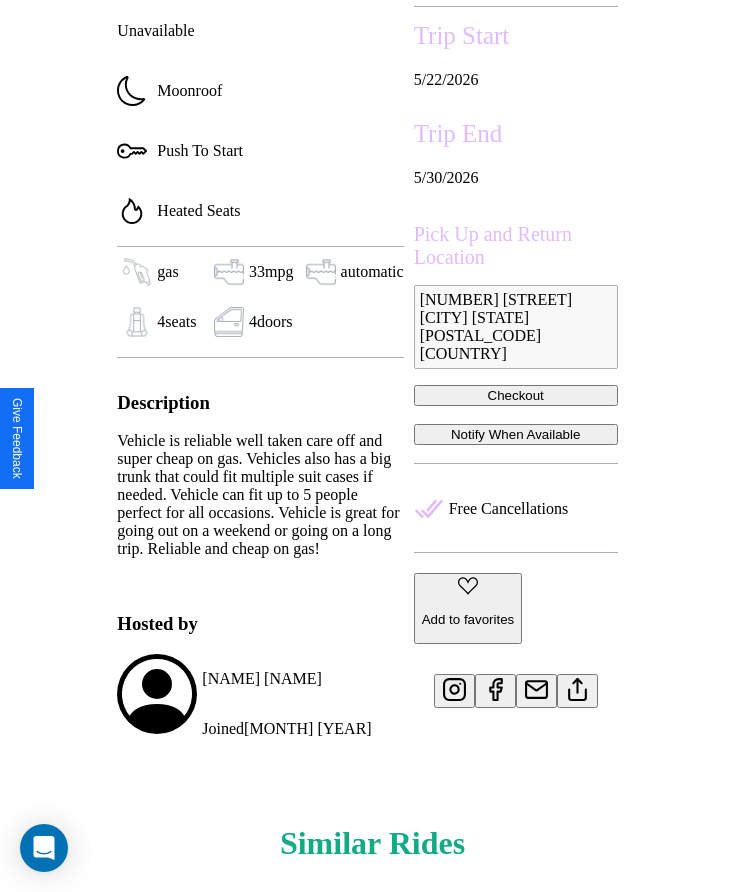 click on "Add to favorites" at bounding box center (468, 619) 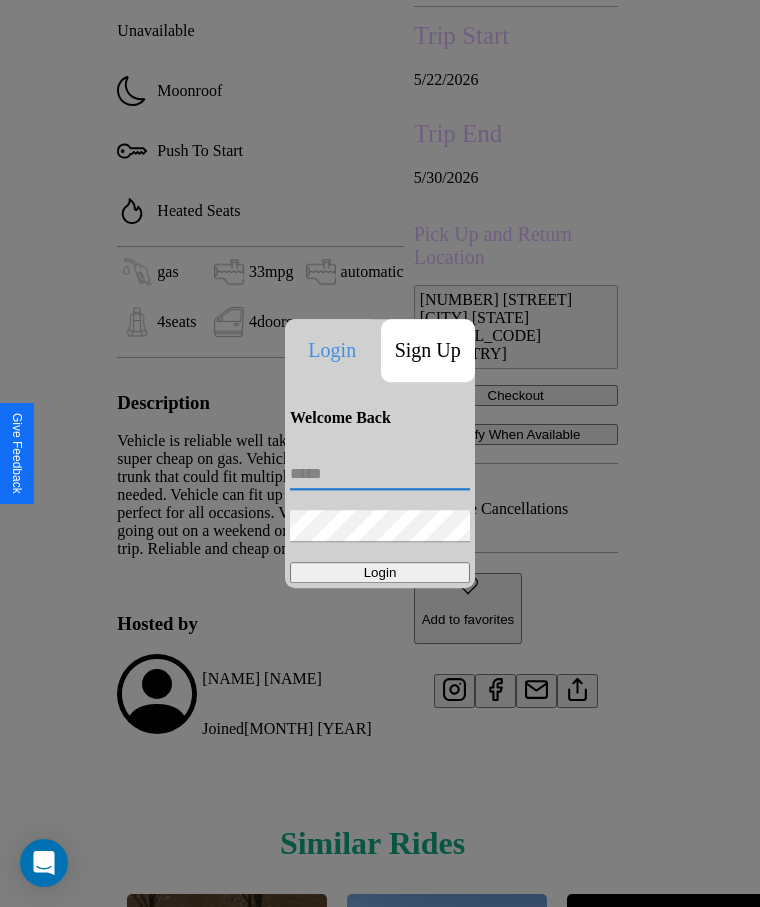 click at bounding box center [380, 474] 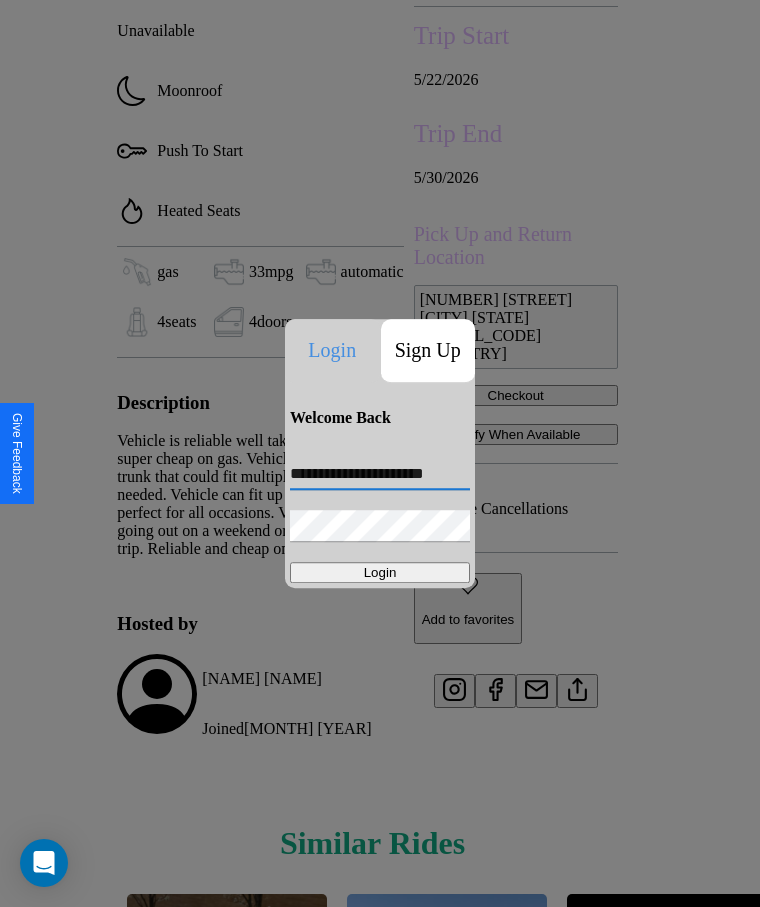 scroll, scrollTop: 0, scrollLeft: 4, axis: horizontal 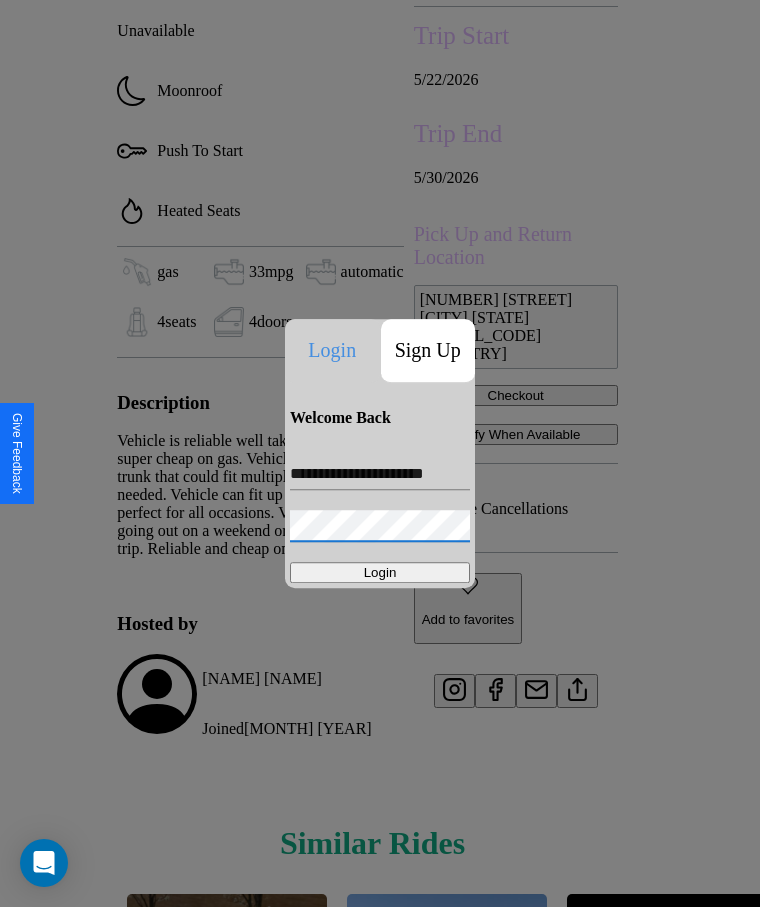 click on "Login" at bounding box center [380, 572] 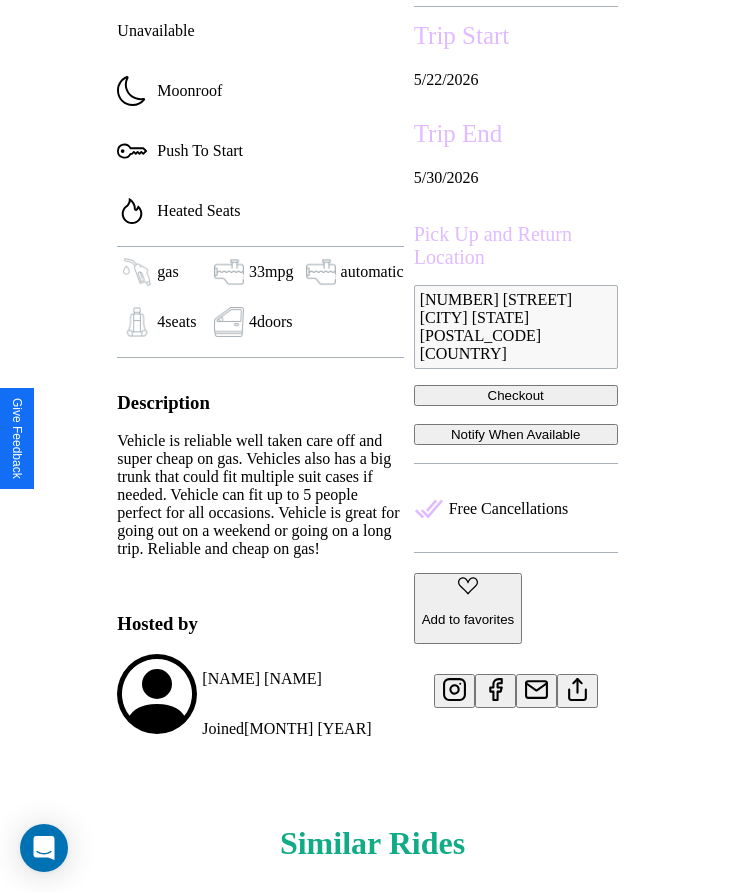 scroll, scrollTop: 779, scrollLeft: 0, axis: vertical 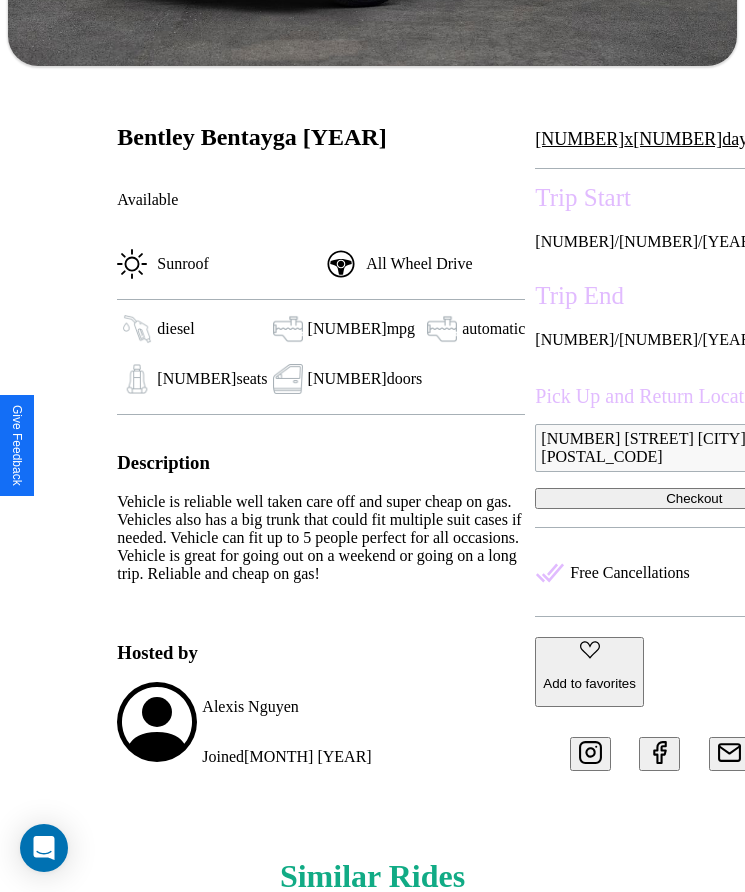 click on "Checkout" at bounding box center (694, 498) 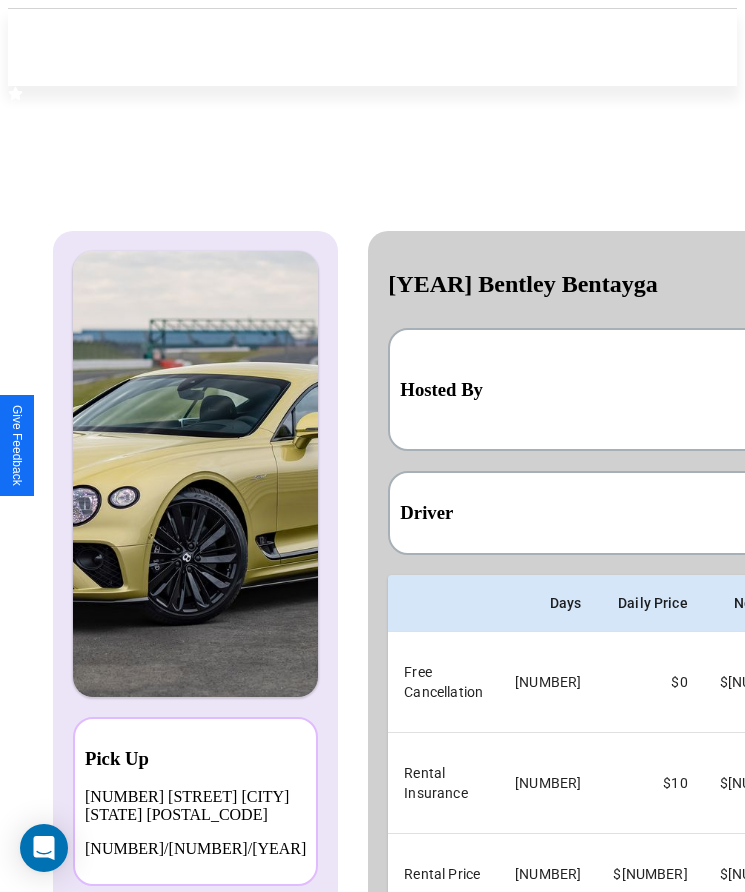 scroll, scrollTop: 0, scrollLeft: 118, axis: horizontal 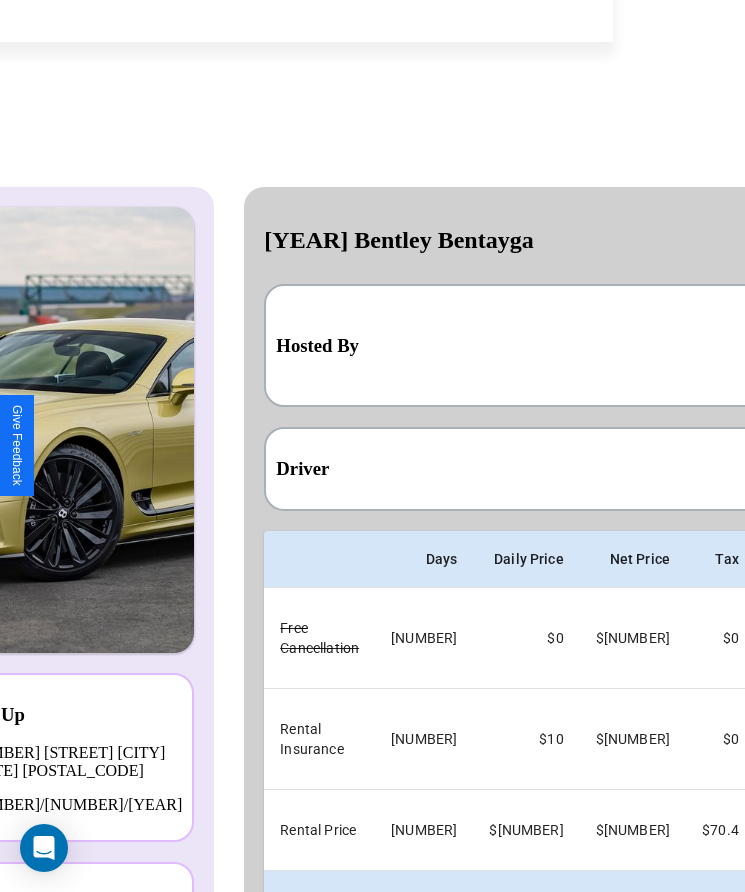 click on "Checkout" at bounding box center [848, 999] 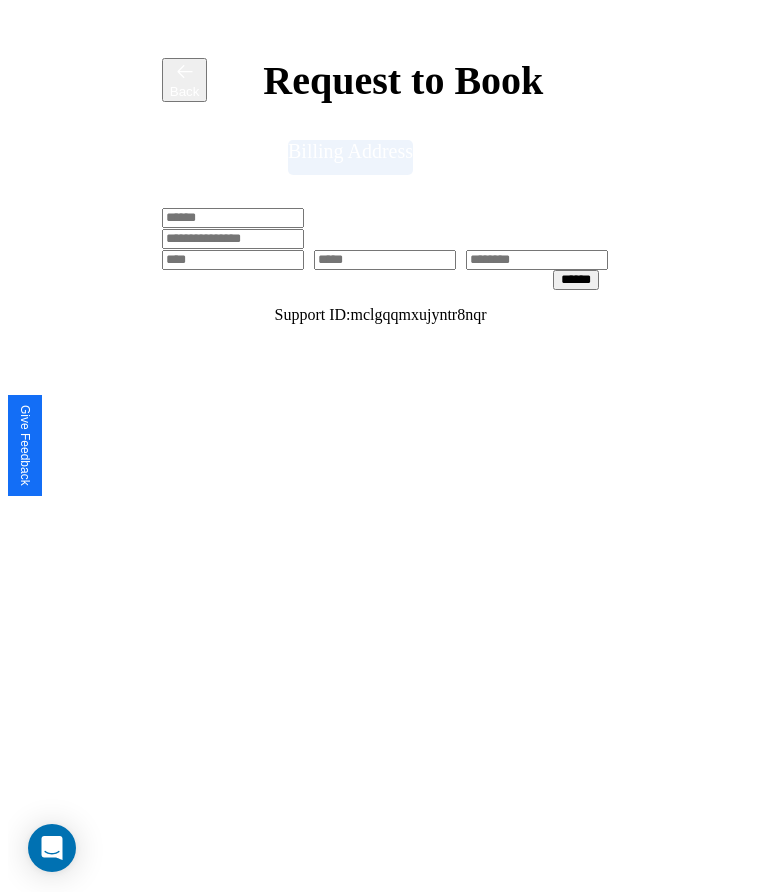 scroll, scrollTop: 0, scrollLeft: 0, axis: both 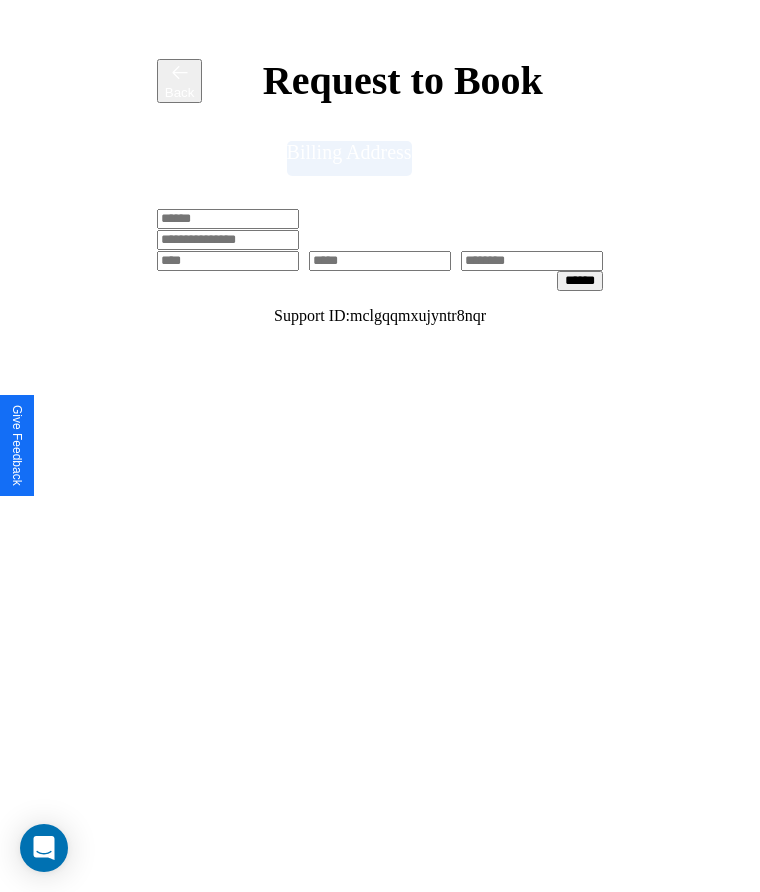 click at bounding box center (228, 219) 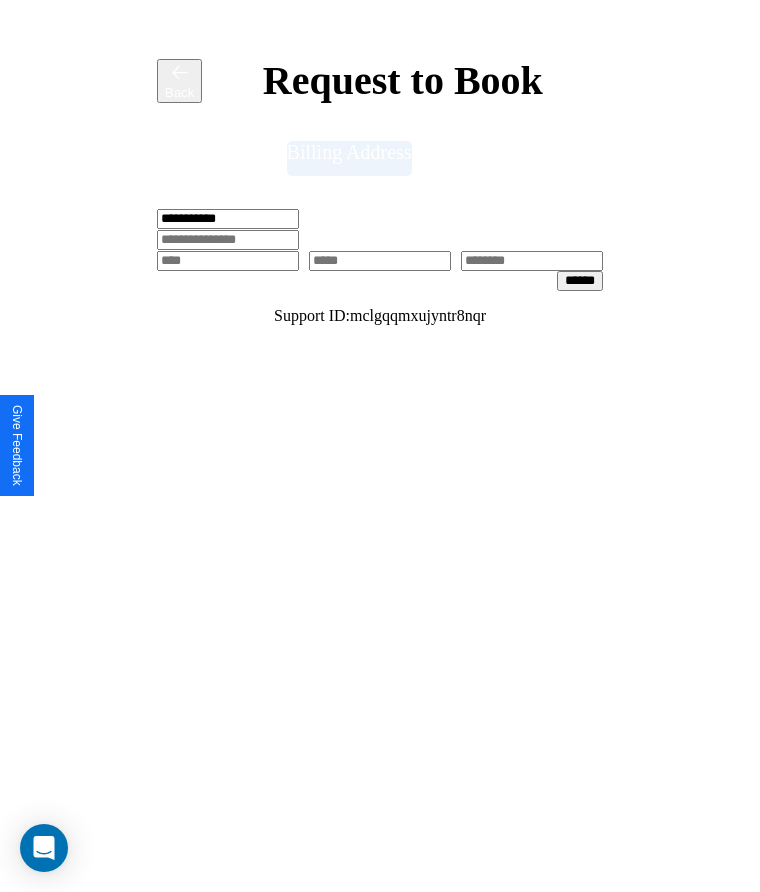 type on "**********" 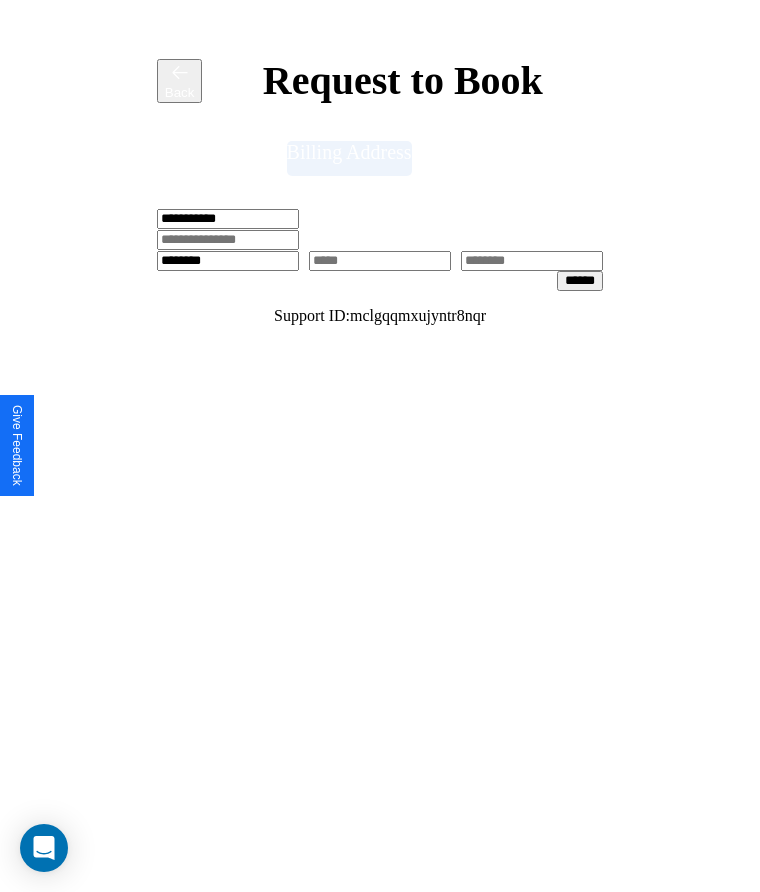 type on "********" 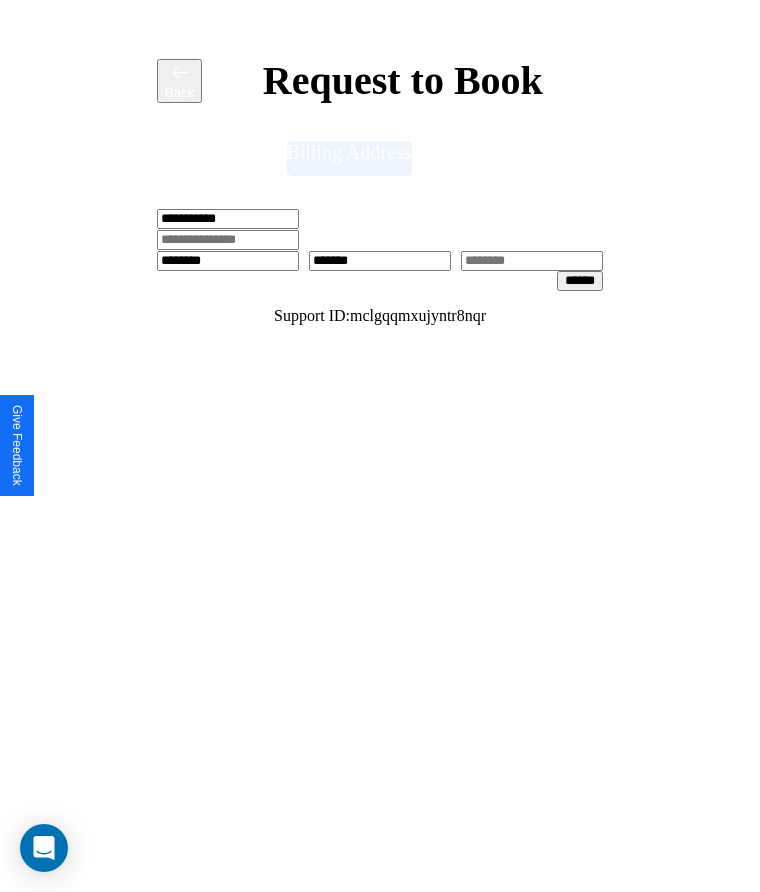 scroll, scrollTop: 0, scrollLeft: 309, axis: horizontal 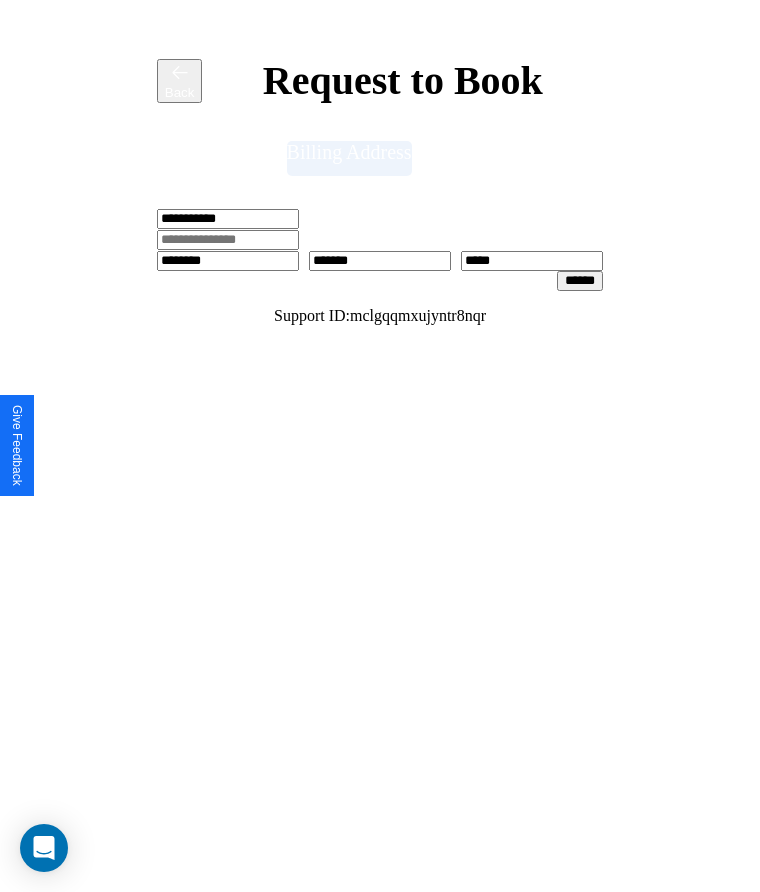type on "*****" 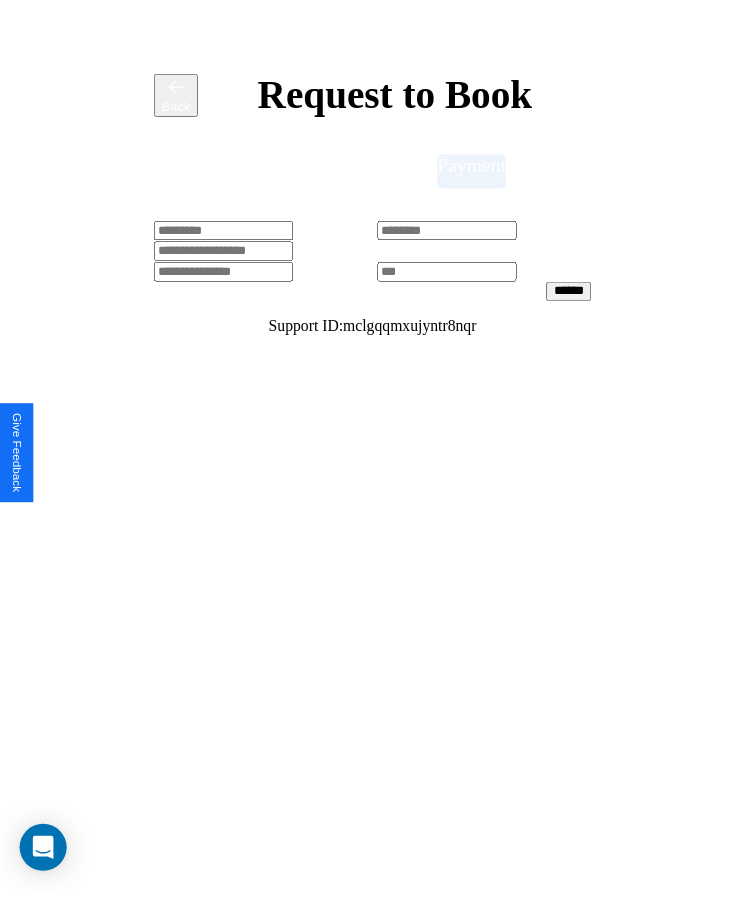 scroll, scrollTop: 0, scrollLeft: 0, axis: both 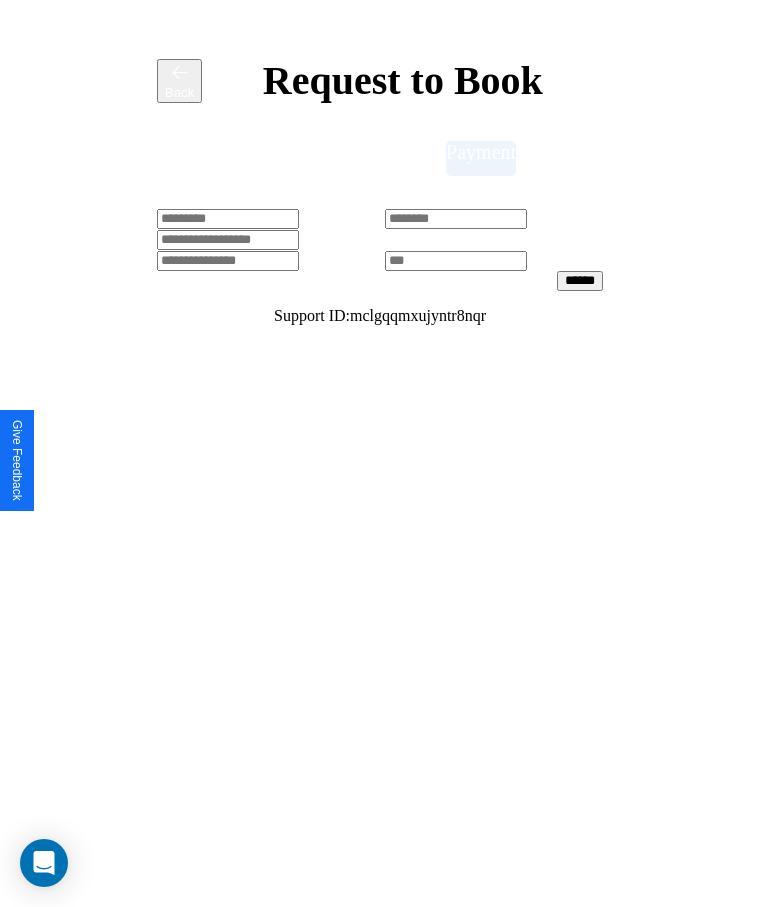 click at bounding box center (228, 219) 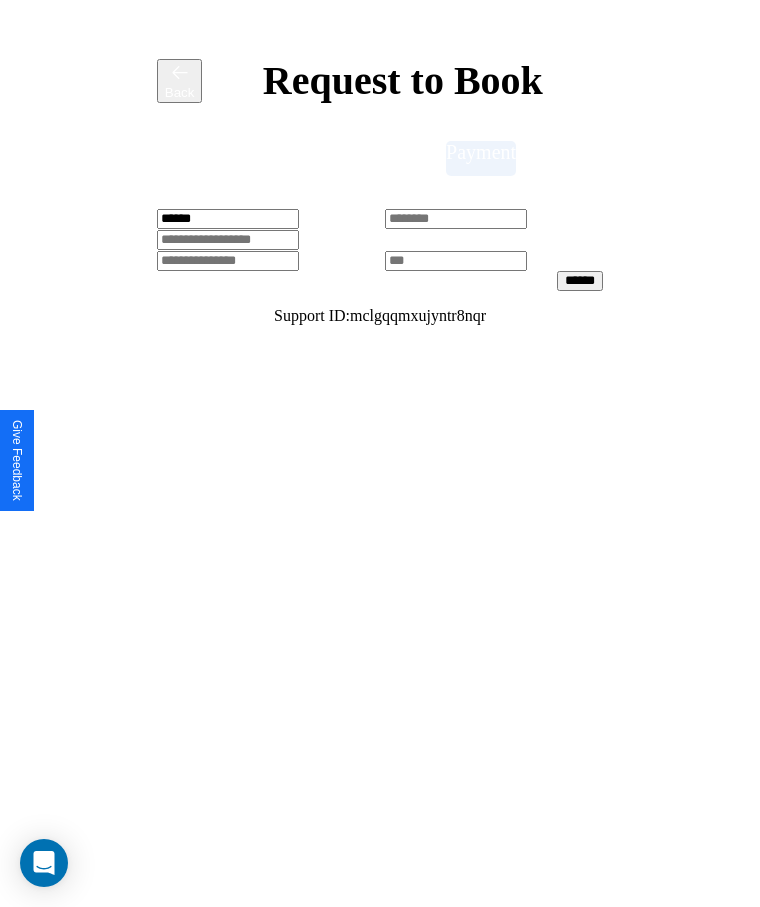 type on "******" 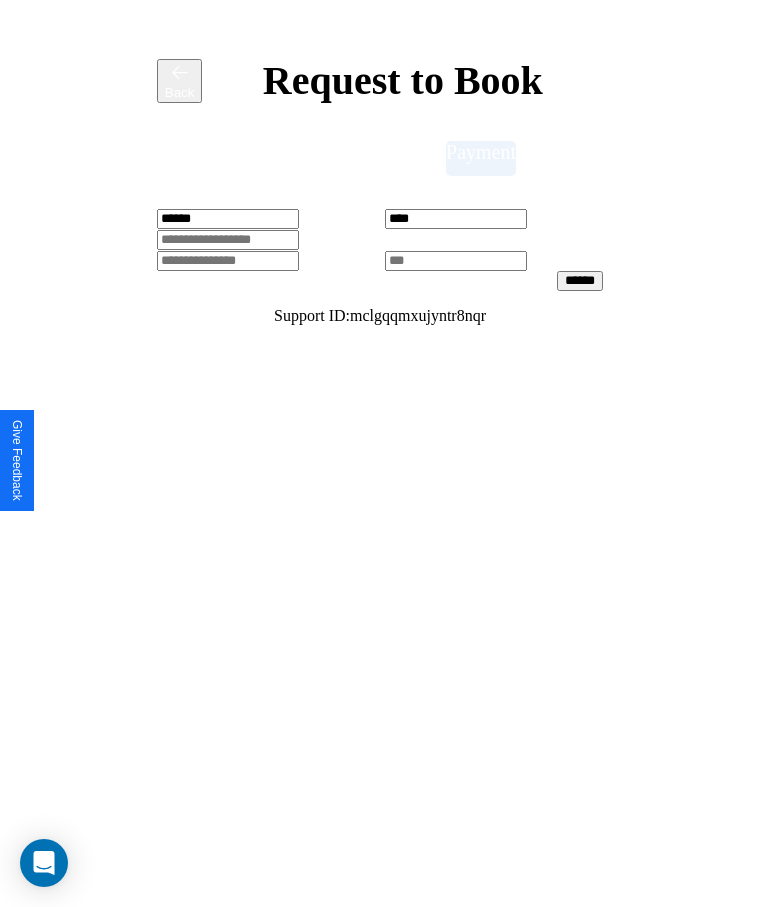 type on "****" 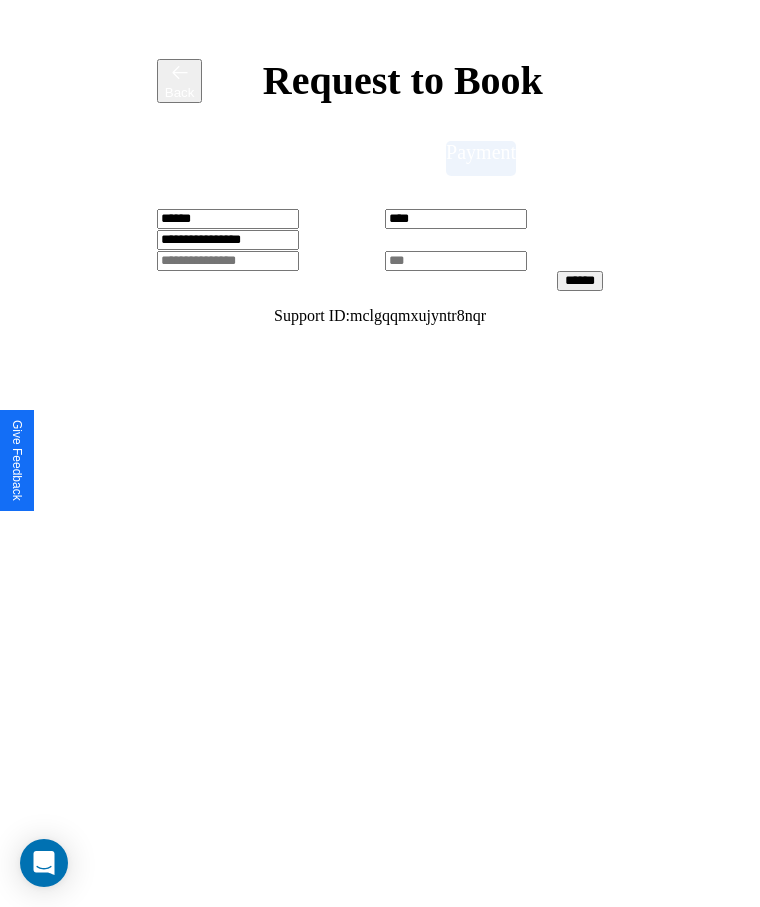 type on "**********" 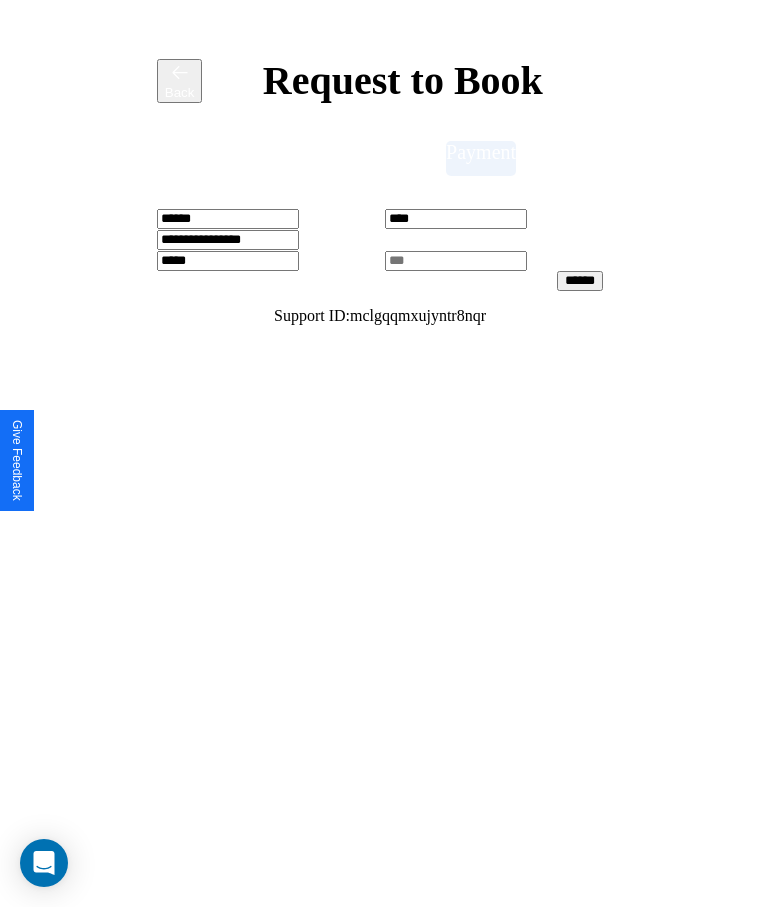 type on "*****" 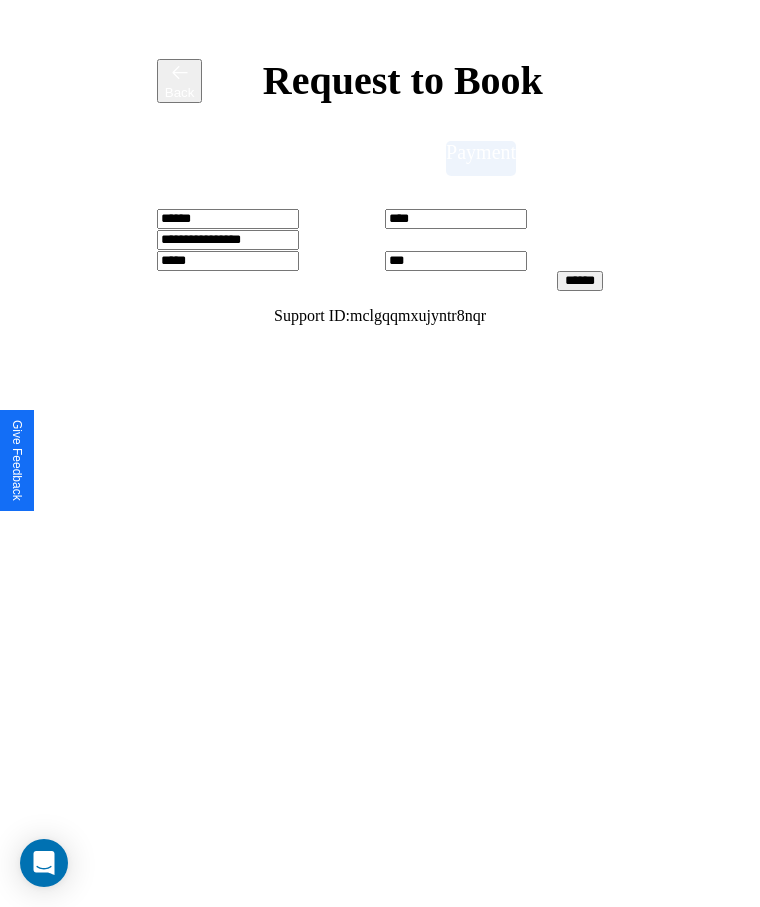 type on "***" 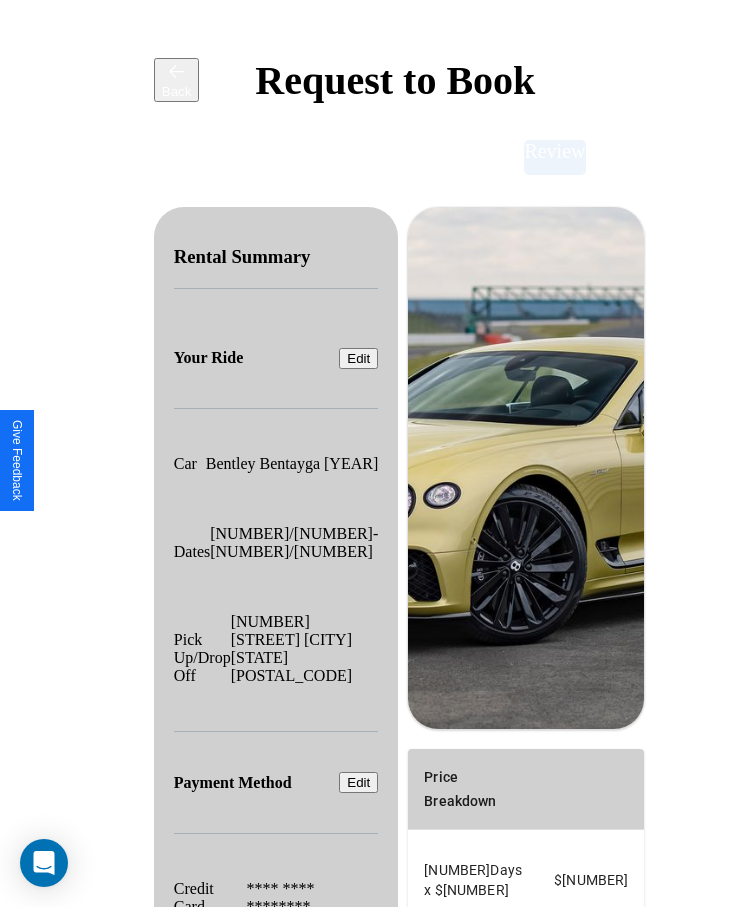 click on "Promo Code" at bounding box center (462, 1157) 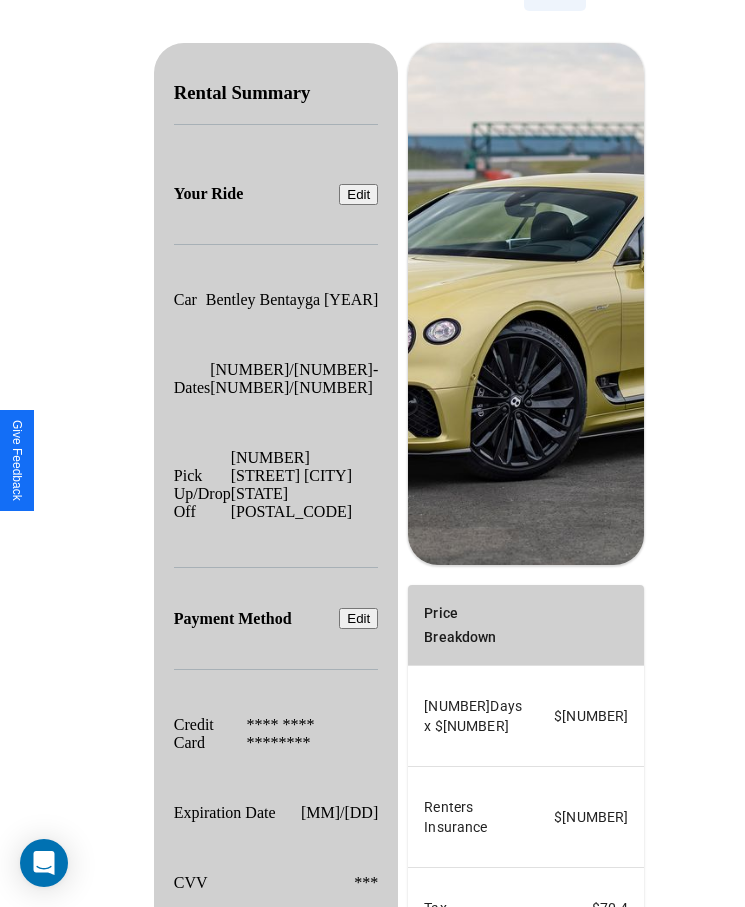 click on "Confirm & Submit" at bounding box center [584, 1147] 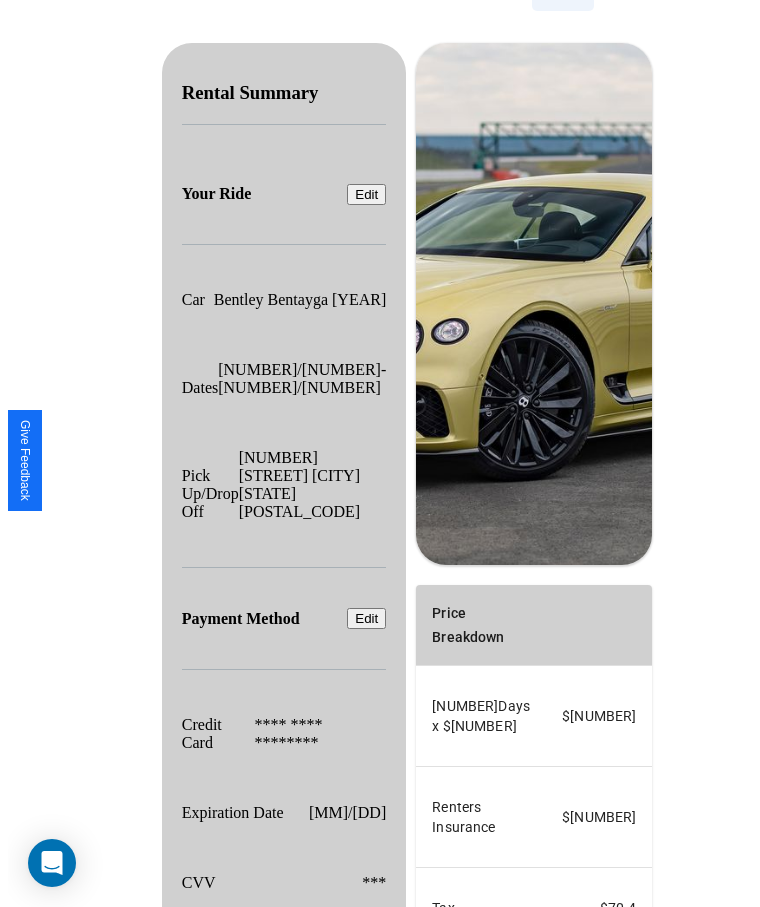scroll, scrollTop: 0, scrollLeft: 0, axis: both 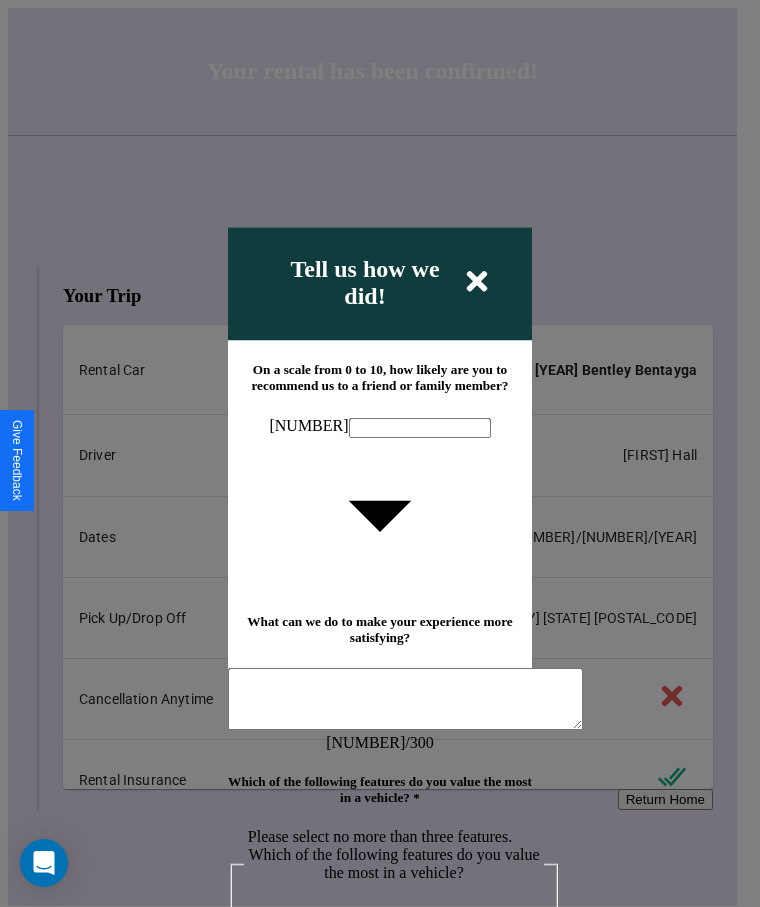 click on "[NUMBER]" at bounding box center (380, 427) 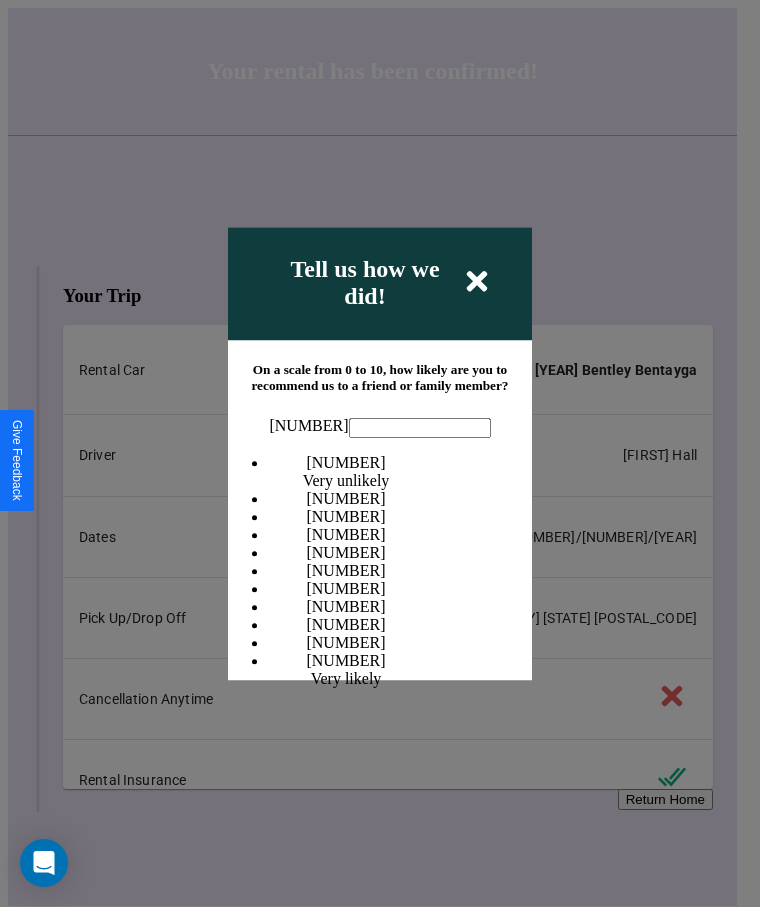 click on "[NUMBER]" at bounding box center (345, 588) 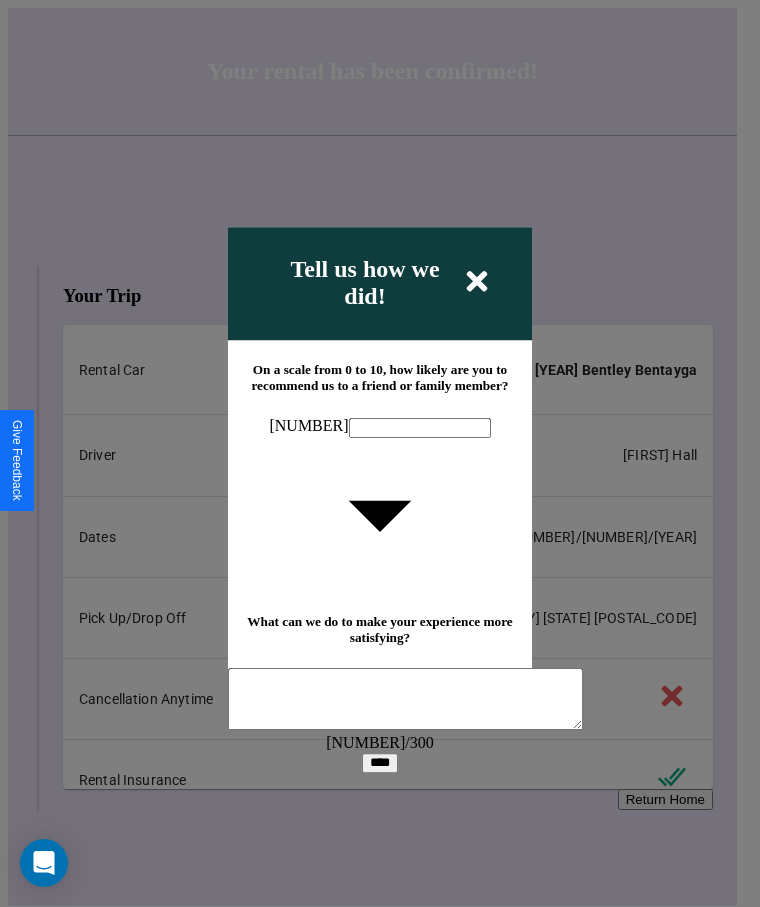 click at bounding box center [405, 699] 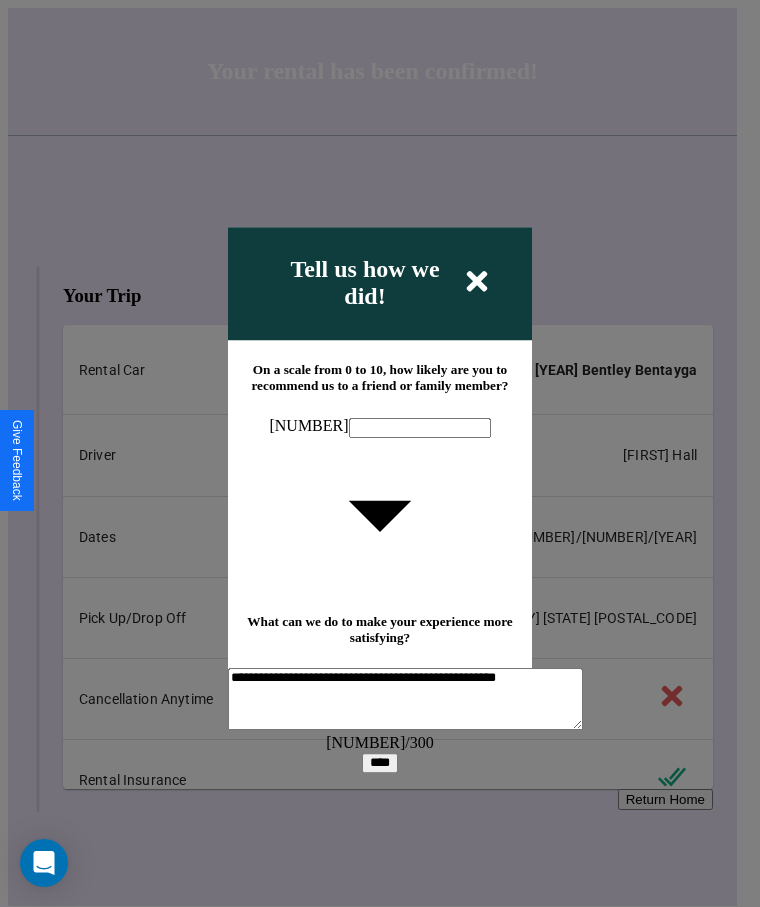 scroll, scrollTop: 6, scrollLeft: 0, axis: vertical 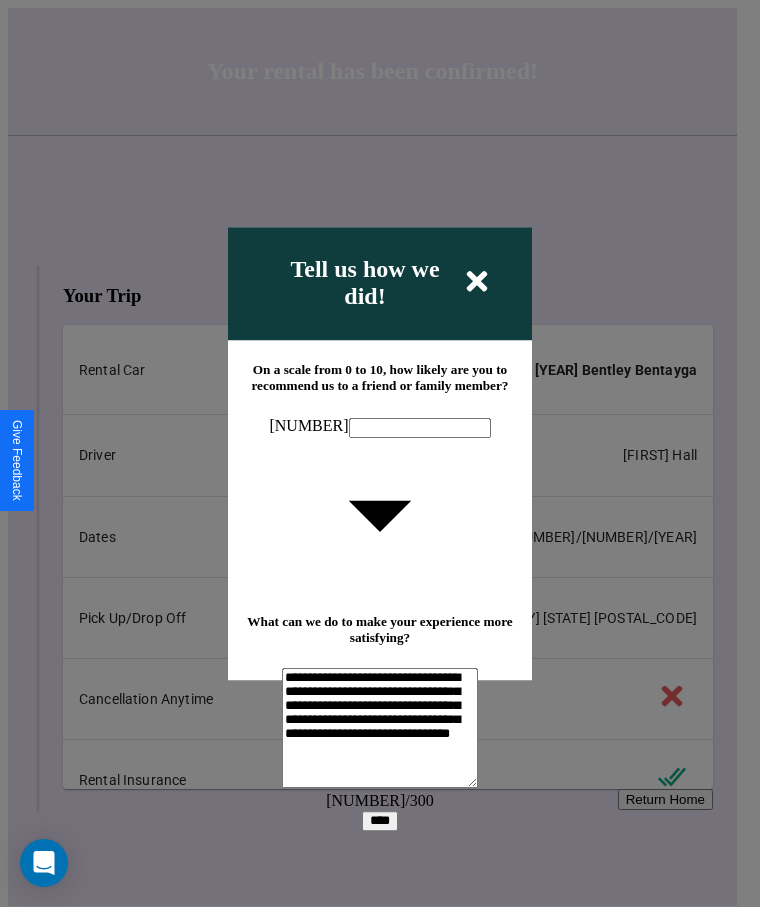 type on "**********" 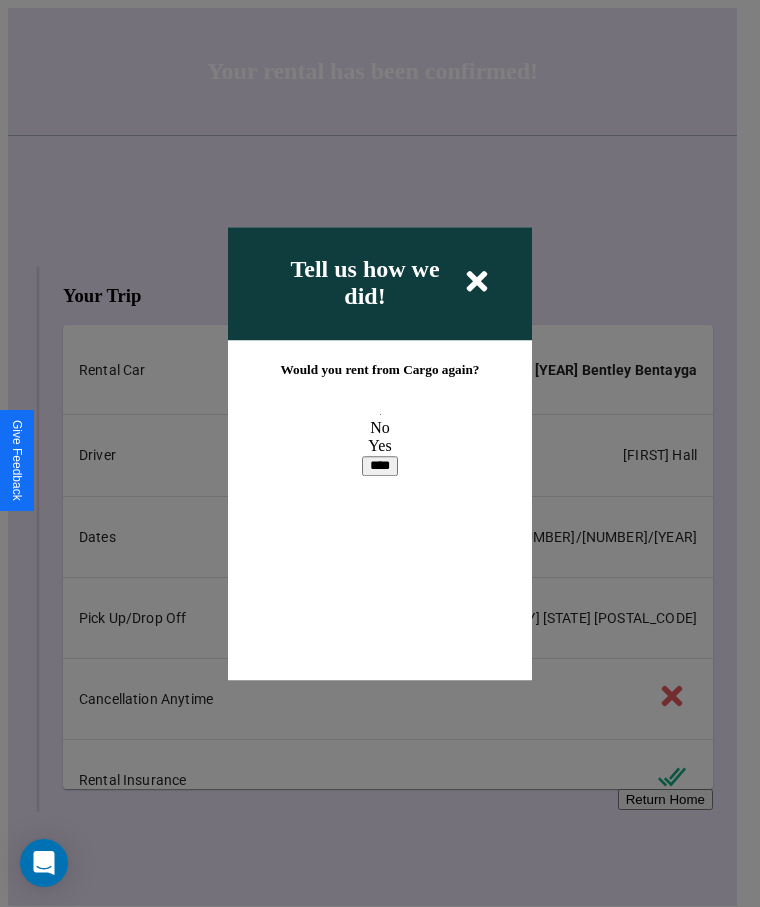 scroll, scrollTop: 0, scrollLeft: 0, axis: both 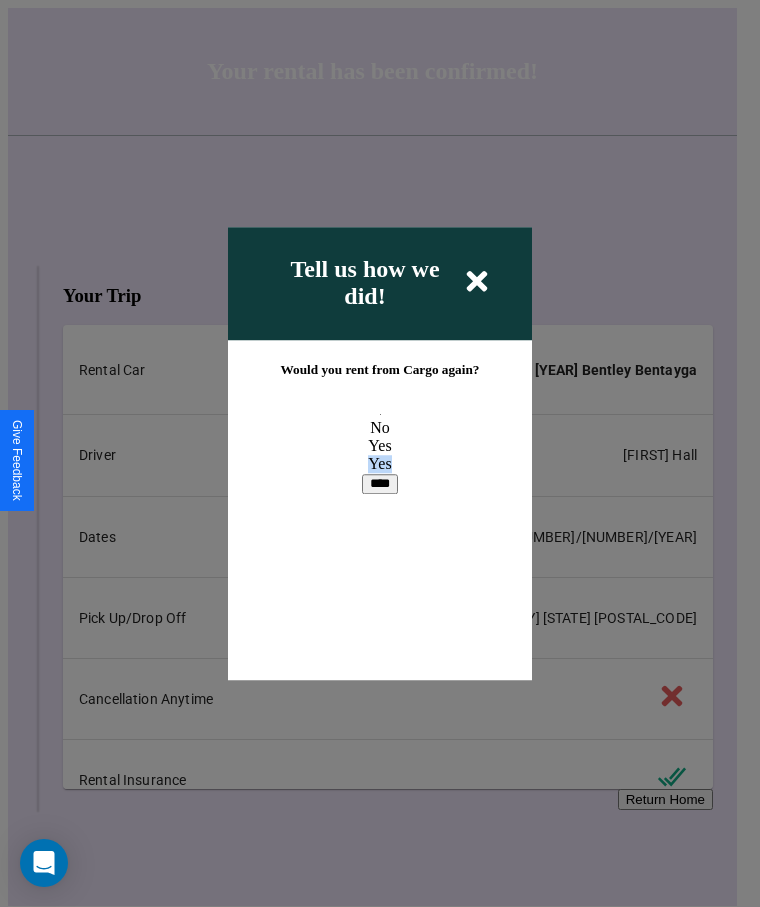 click on "****" at bounding box center (380, 484) 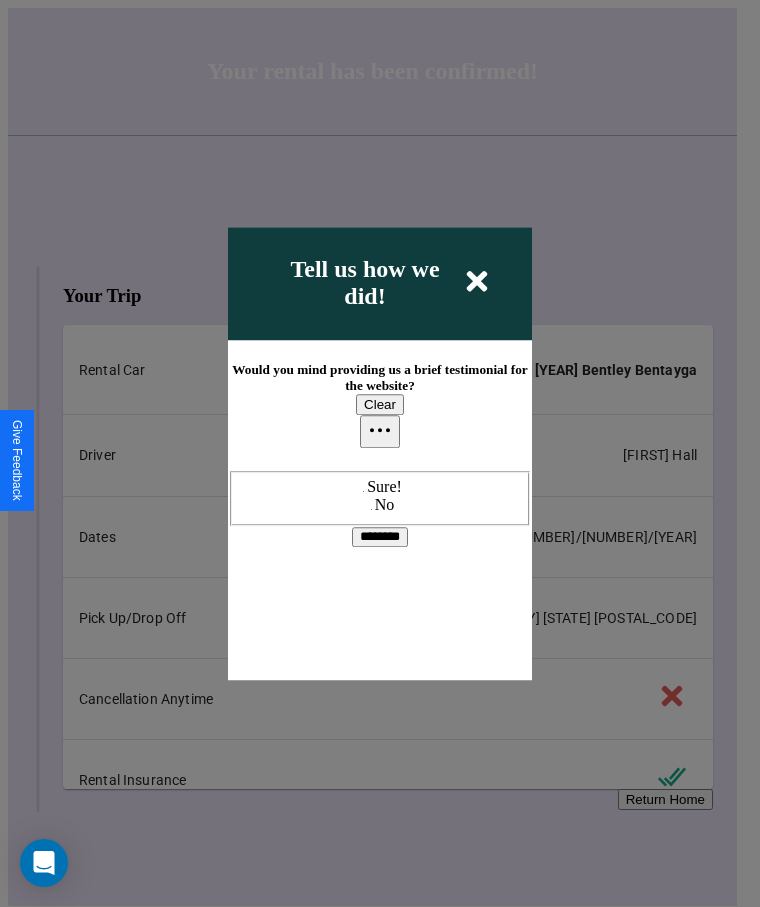 click at bounding box center [367, 487] 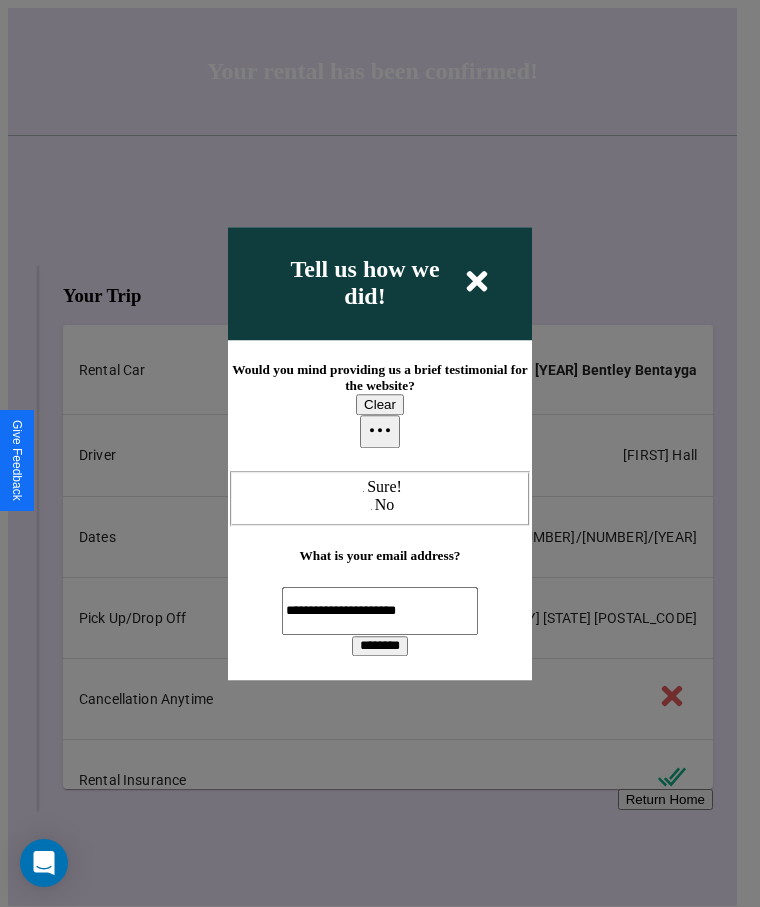 scroll, scrollTop: 0, scrollLeft: 21, axis: horizontal 